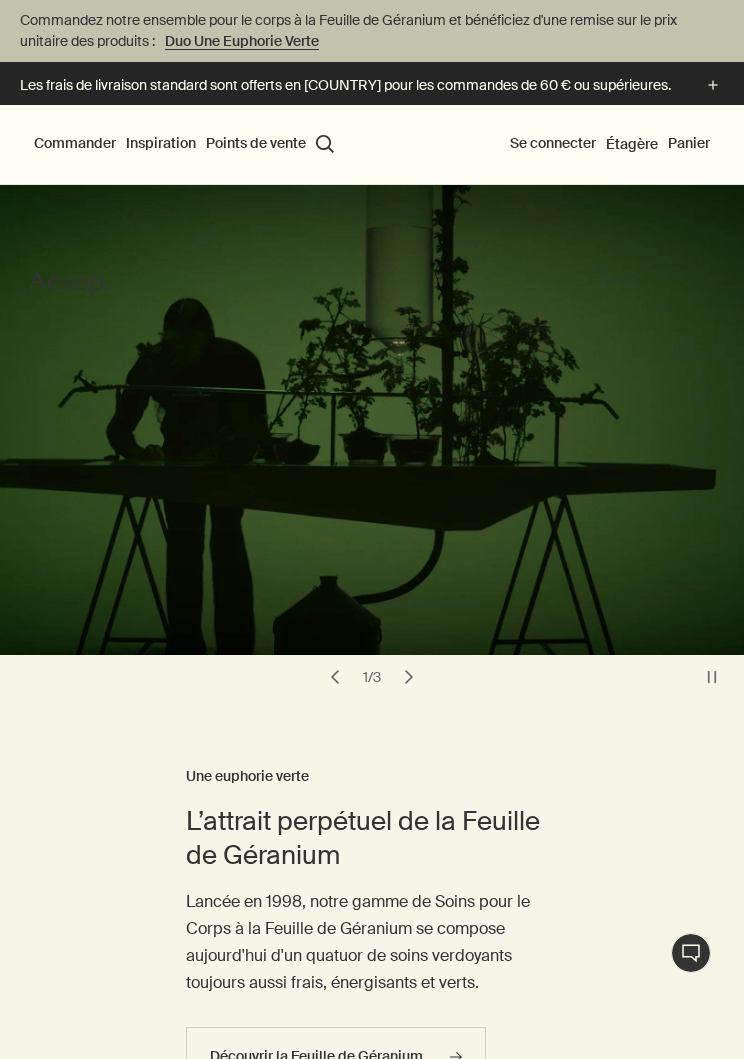 scroll, scrollTop: 0, scrollLeft: 0, axis: both 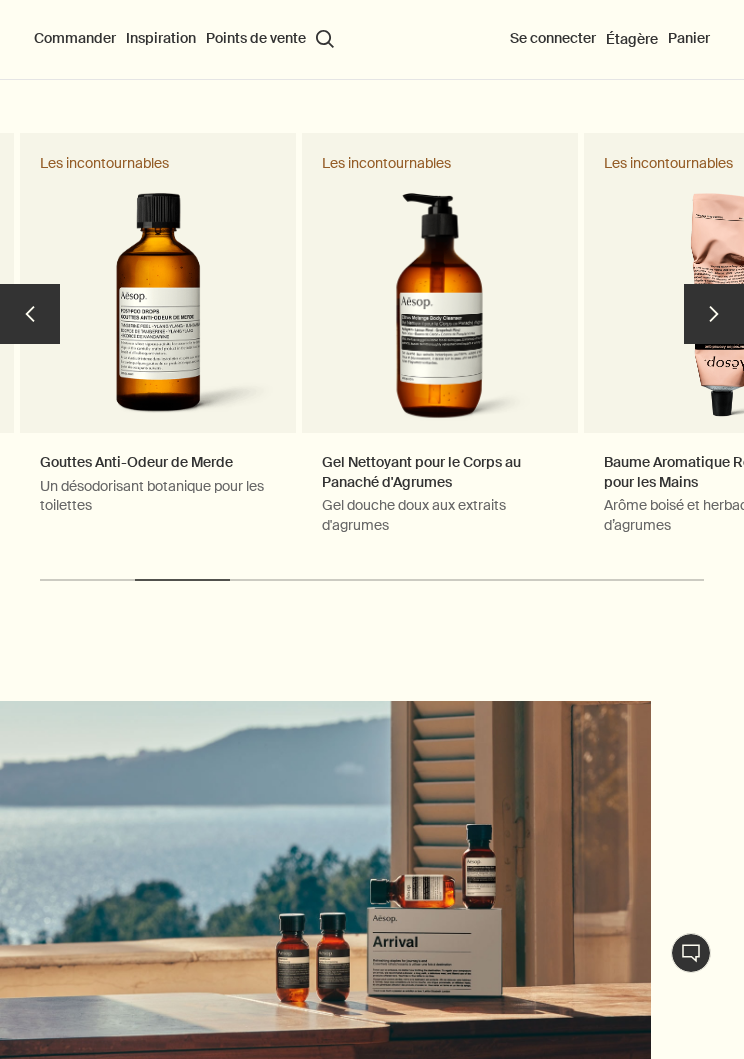 click on "Gouttes Anti-Odeur de Merde Un désodorisant botanique pour les toilettes Les incontournables" at bounding box center [158, 344] 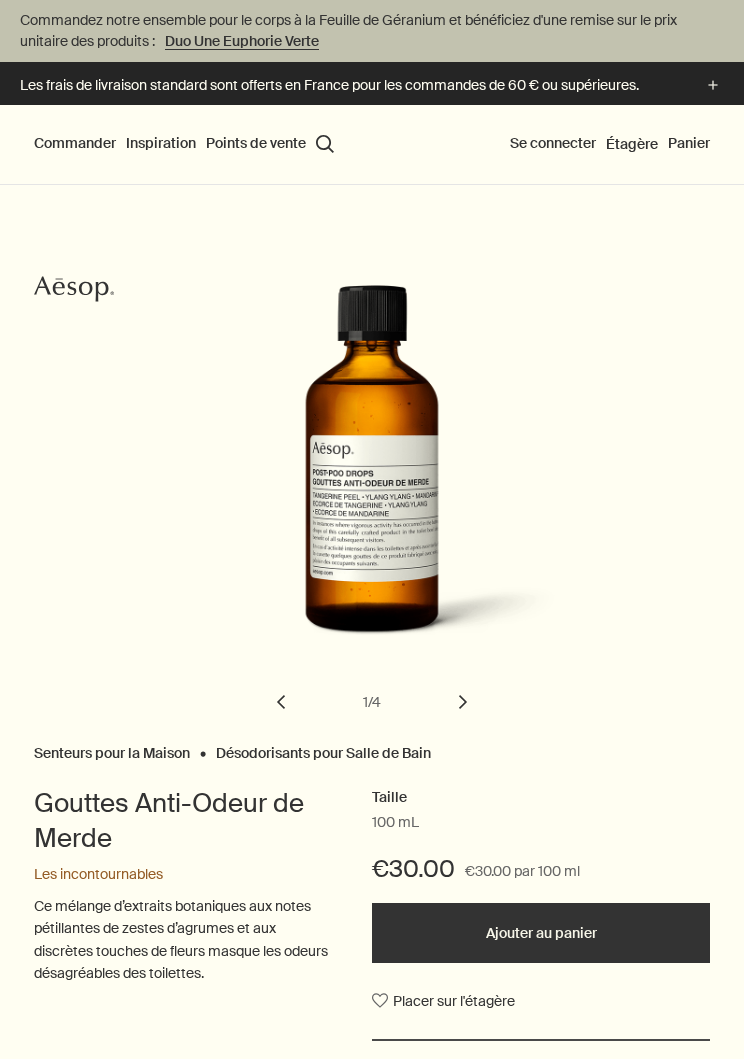 scroll, scrollTop: 113, scrollLeft: 0, axis: vertical 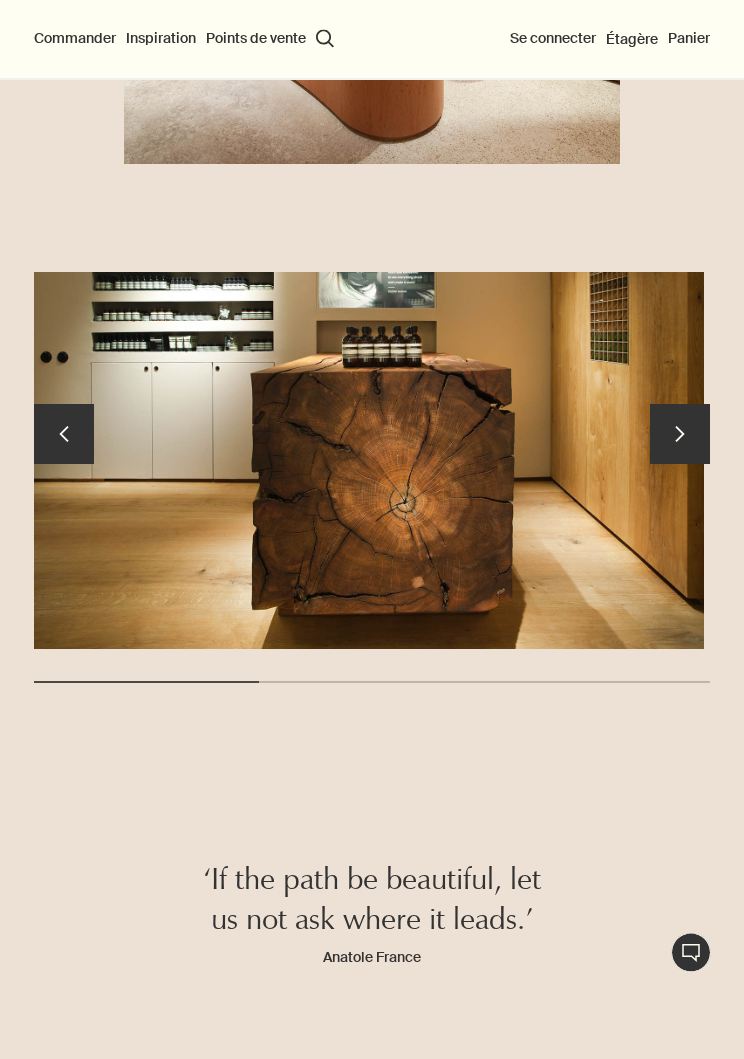 click on "chevron" at bounding box center [680, 435] 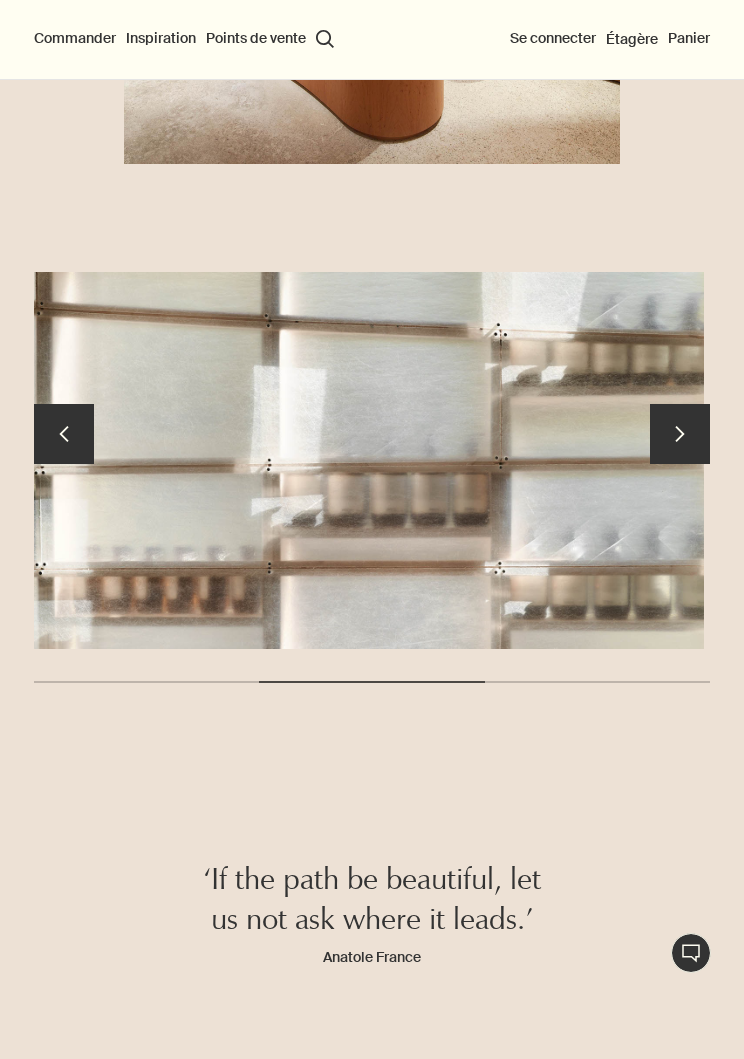 click on "chevron" at bounding box center (680, 434) 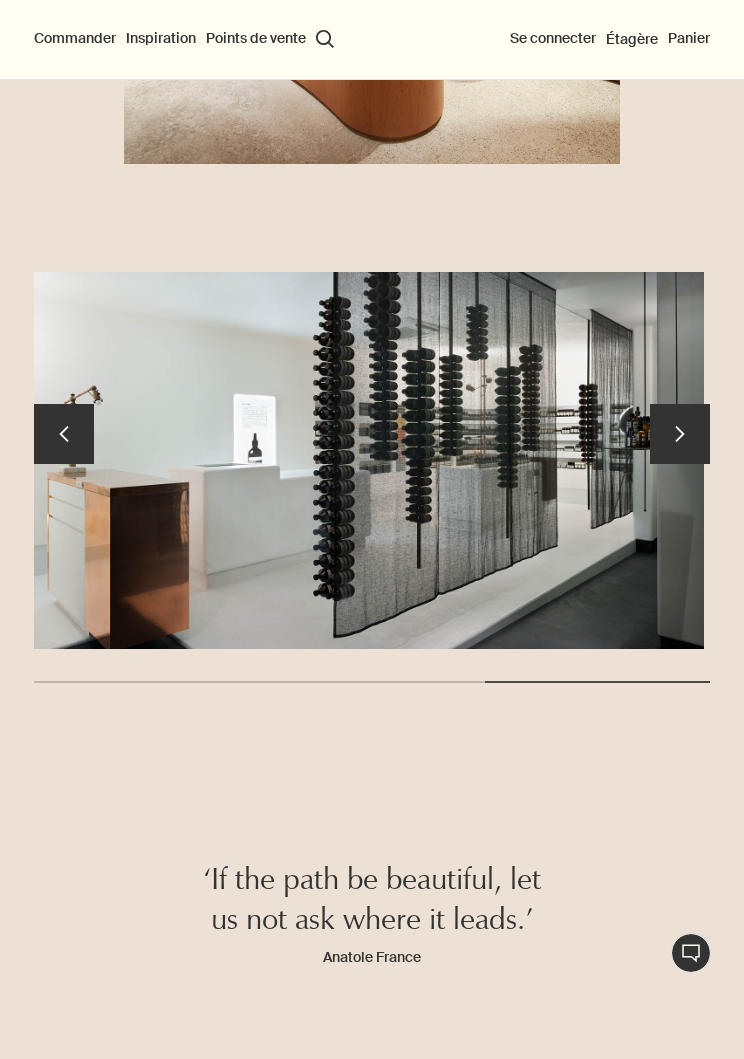 click on "chevron" at bounding box center (680, 434) 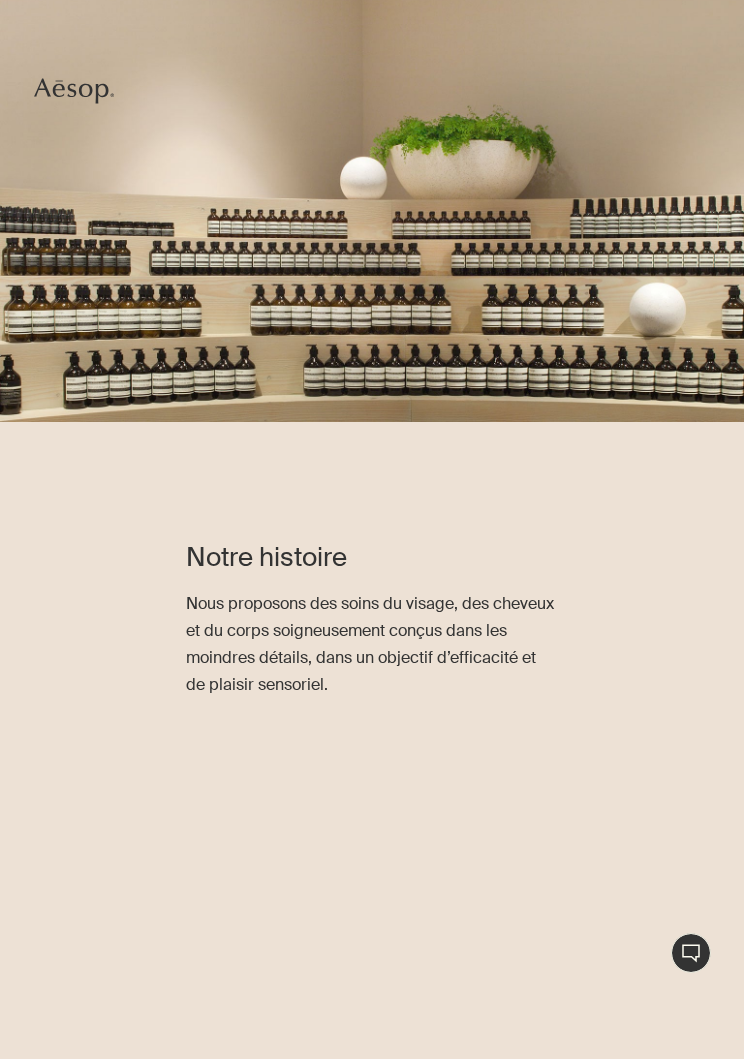 scroll, scrollTop: 0, scrollLeft: 0, axis: both 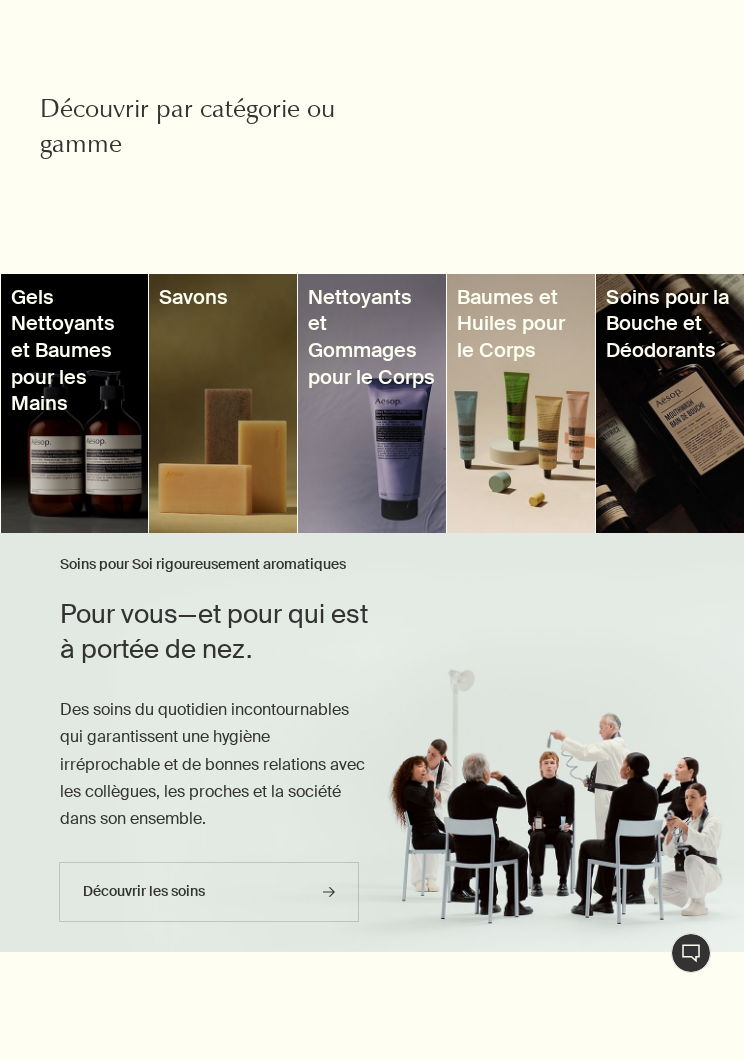 click at bounding box center [670, 403] 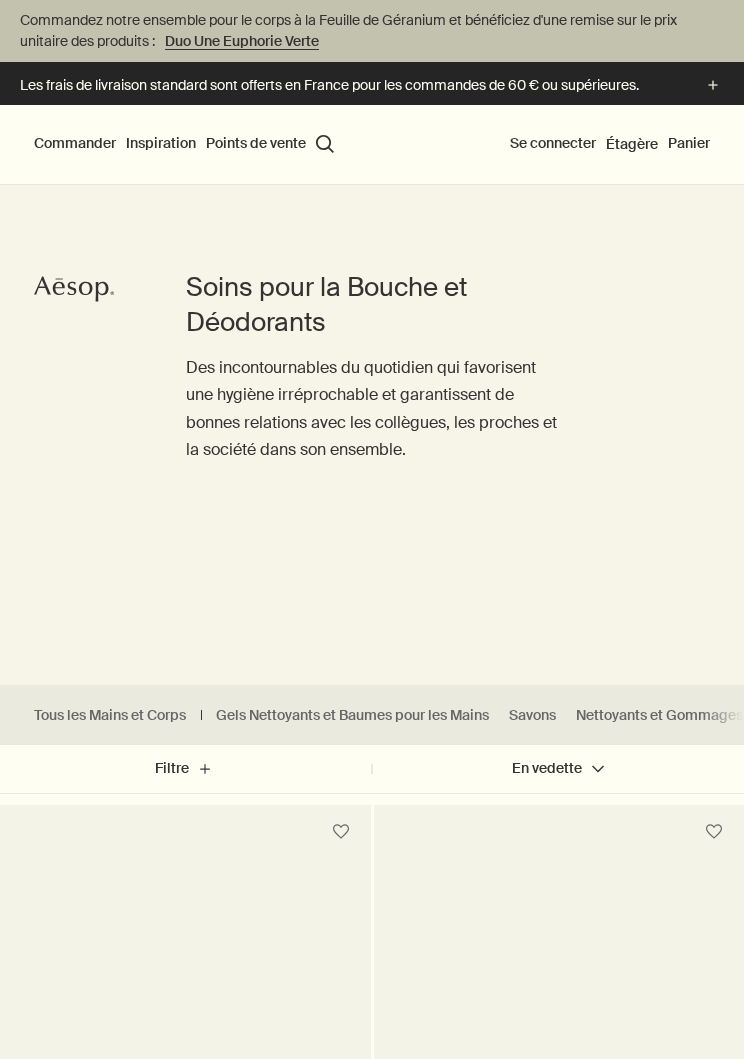 scroll, scrollTop: 0, scrollLeft: 0, axis: both 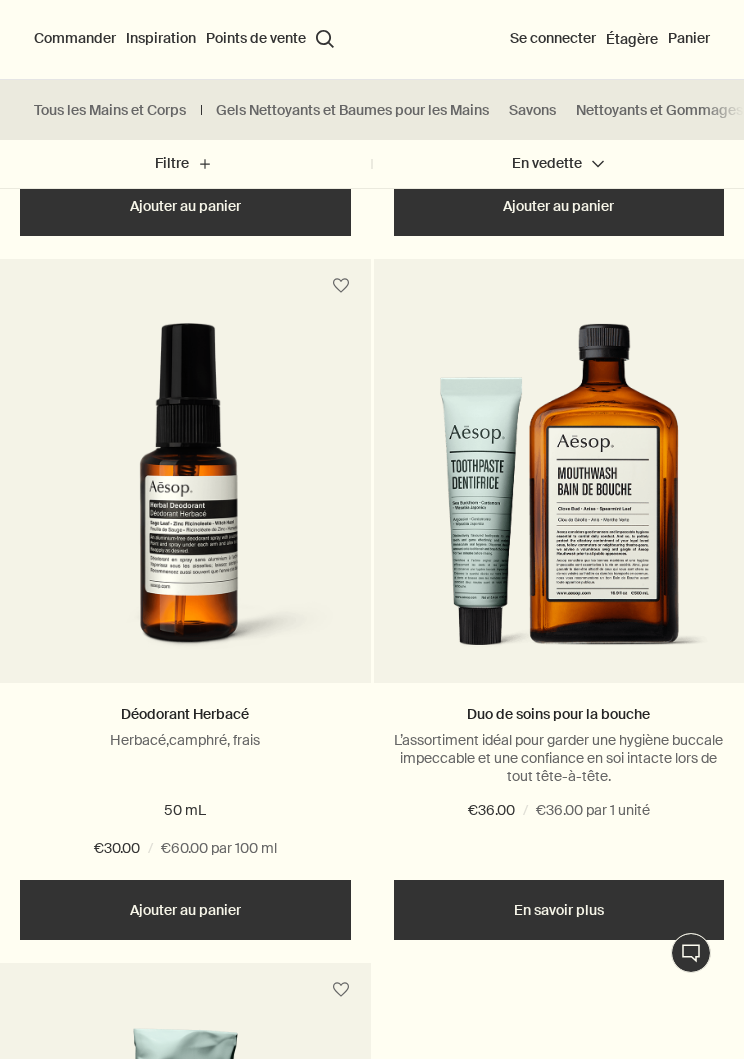 click at bounding box center [185, 498] 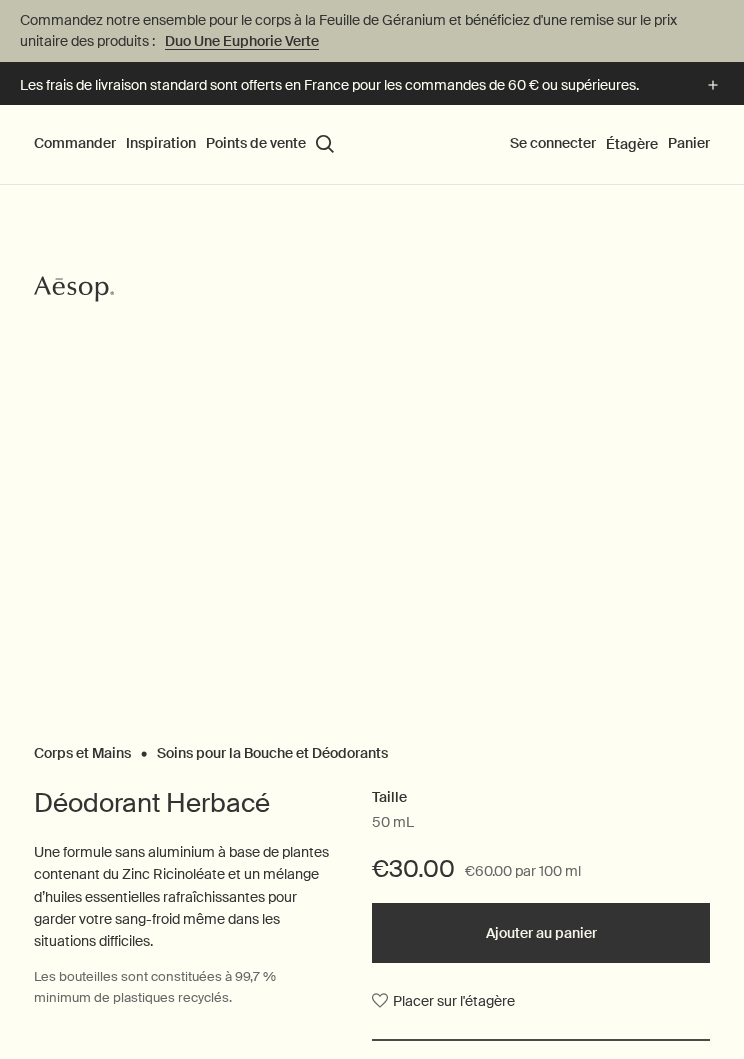 scroll, scrollTop: 0, scrollLeft: 0, axis: both 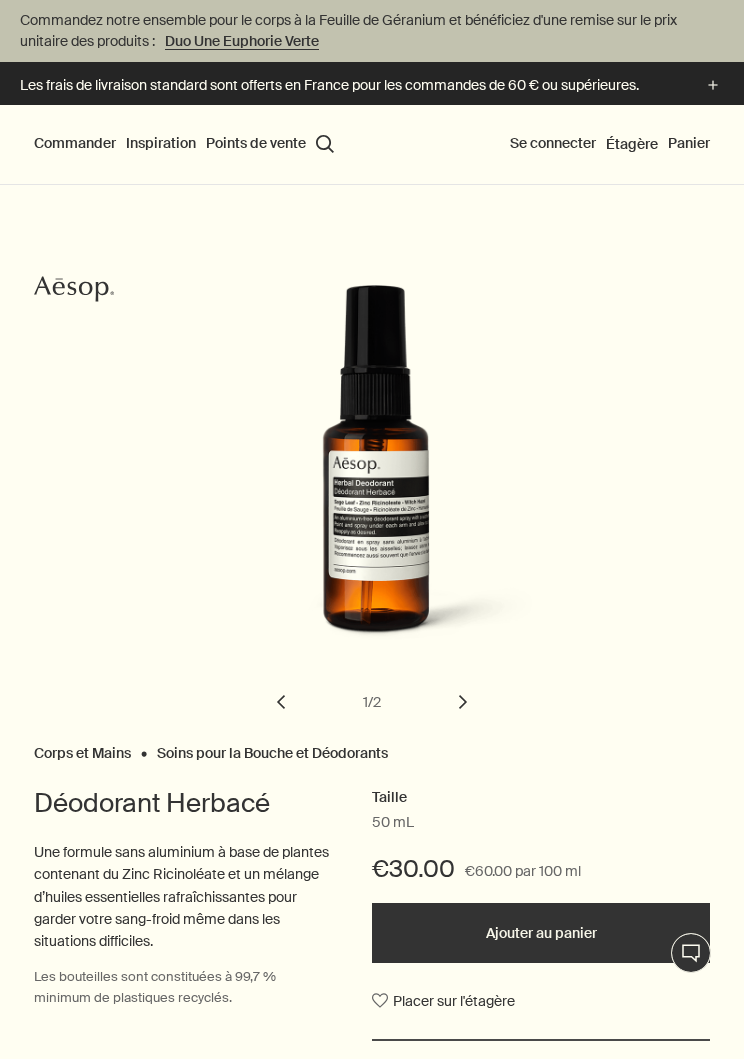 click on "chevron" at bounding box center [463, 702] 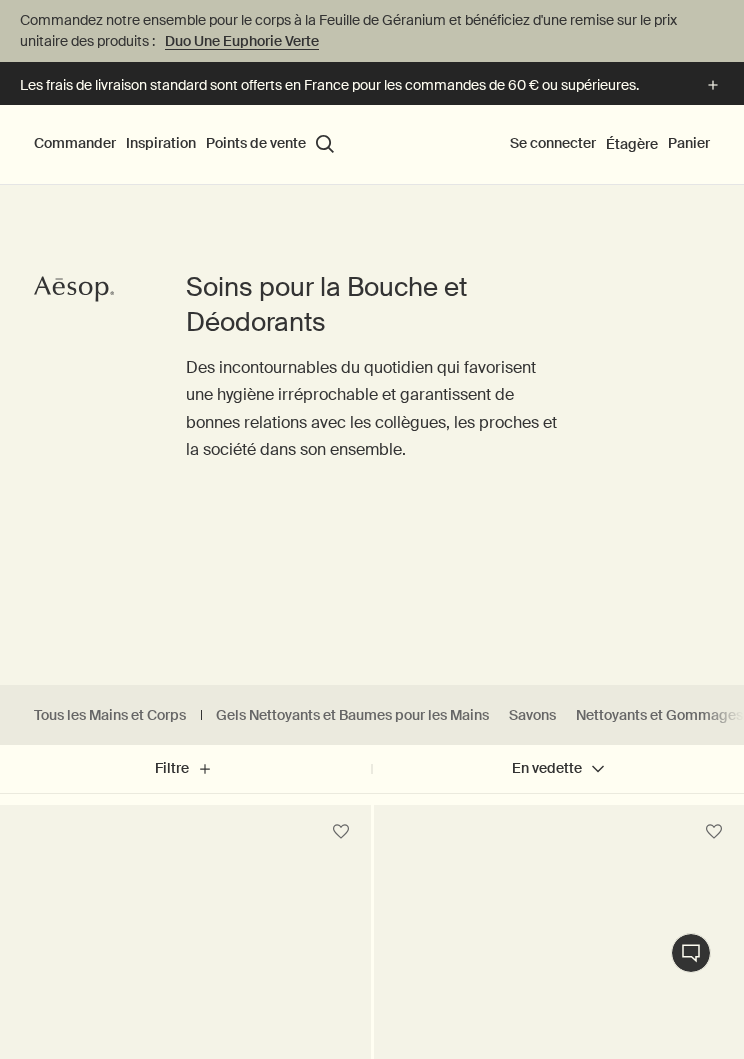 scroll, scrollTop: 0, scrollLeft: 0, axis: both 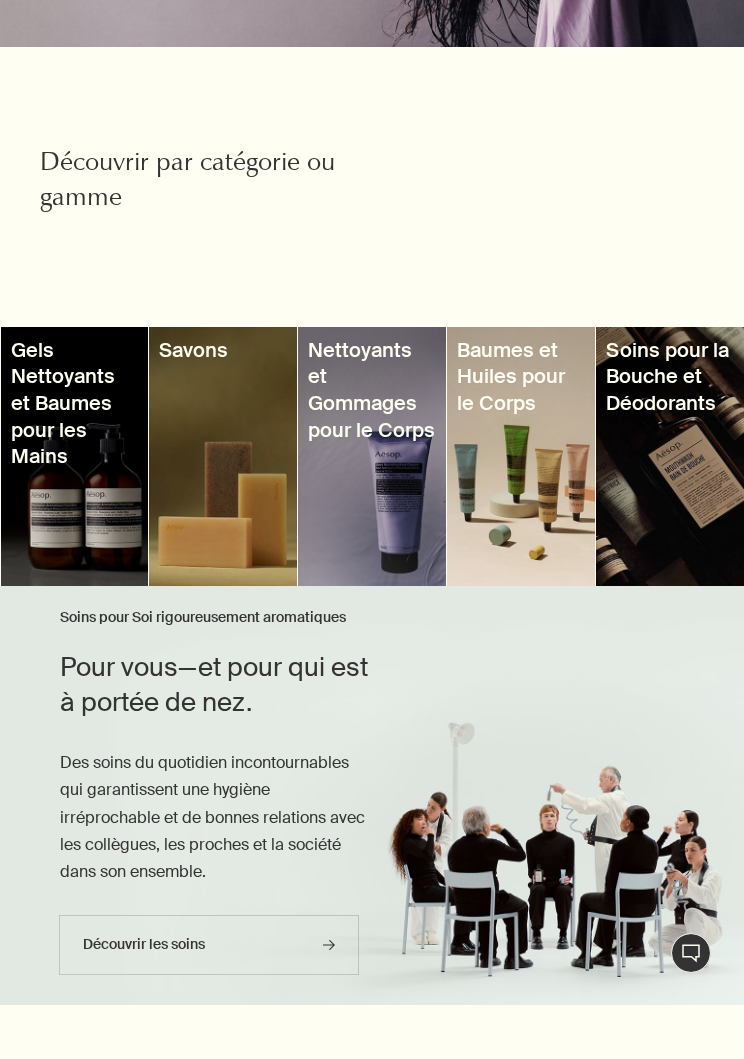 click on "Gels Nettoyants et Baumes pour les Mains" at bounding box center (75, 403) 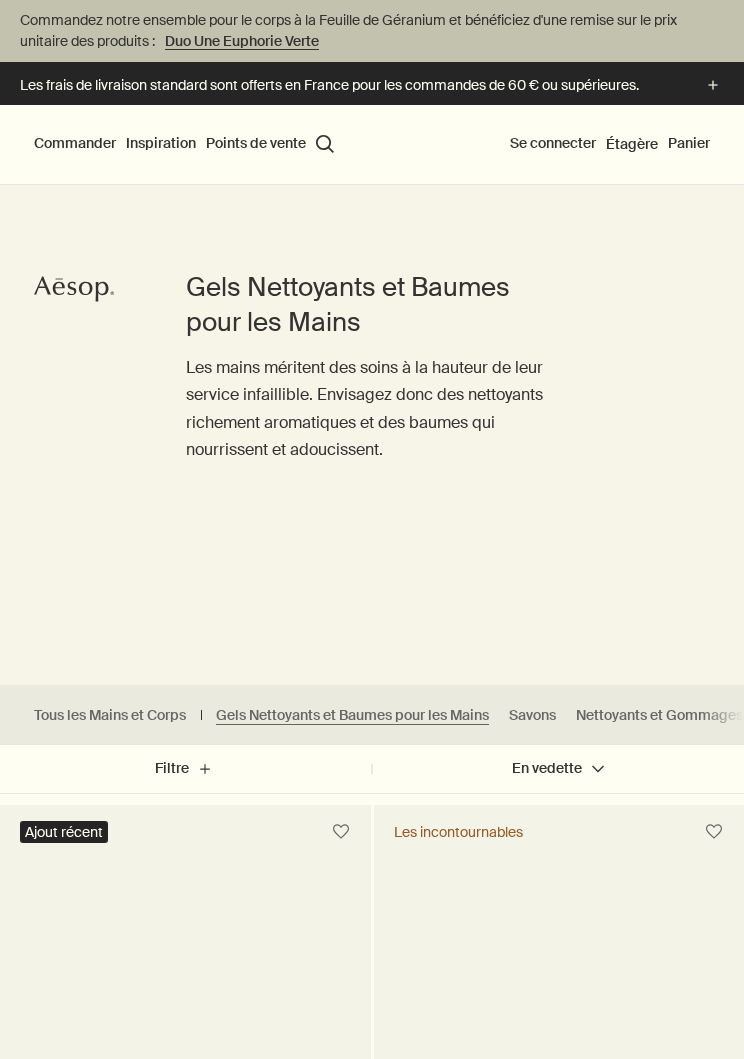 scroll, scrollTop: 0, scrollLeft: 0, axis: both 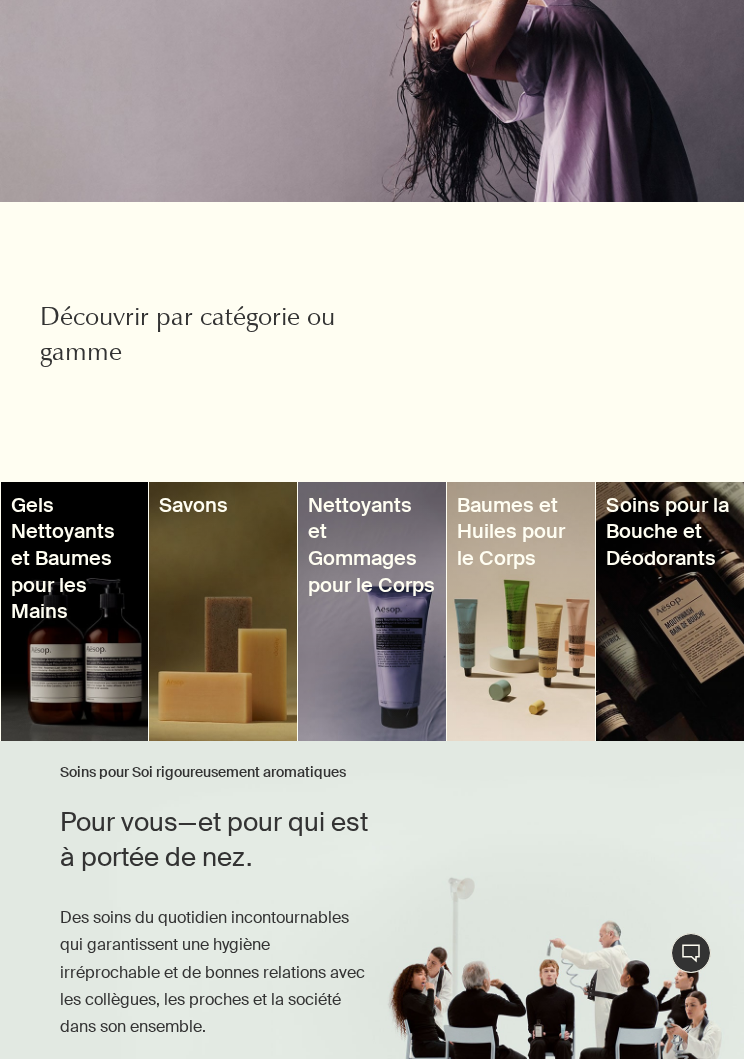 click at bounding box center [372, 611] 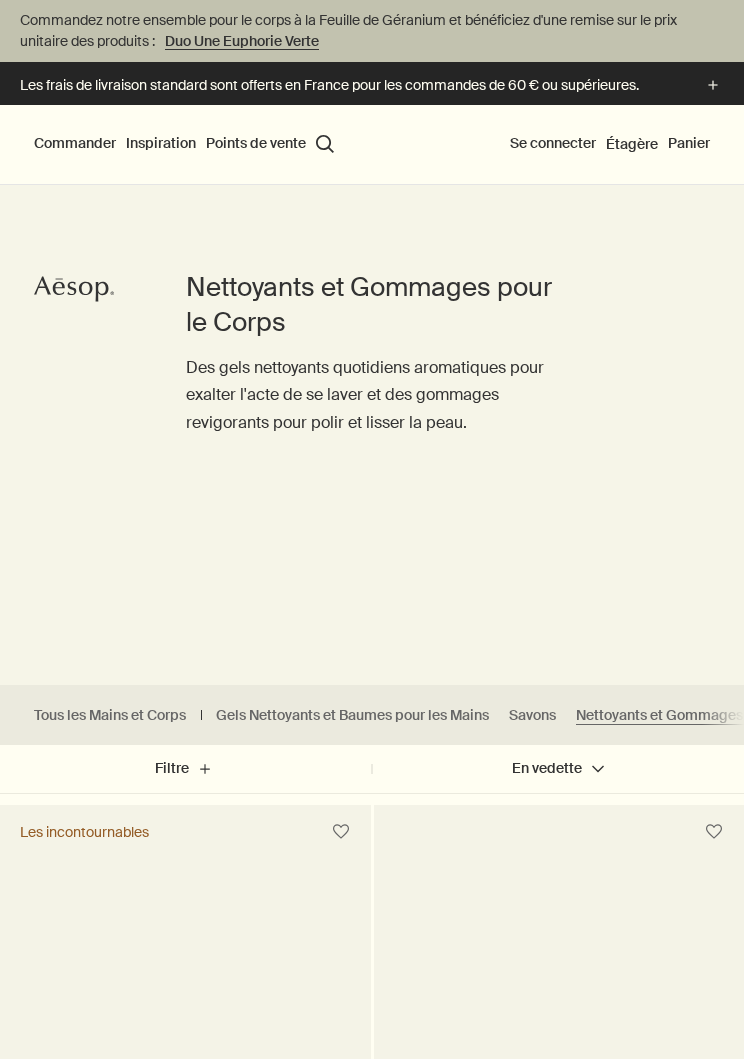 scroll, scrollTop: 0, scrollLeft: 0, axis: both 